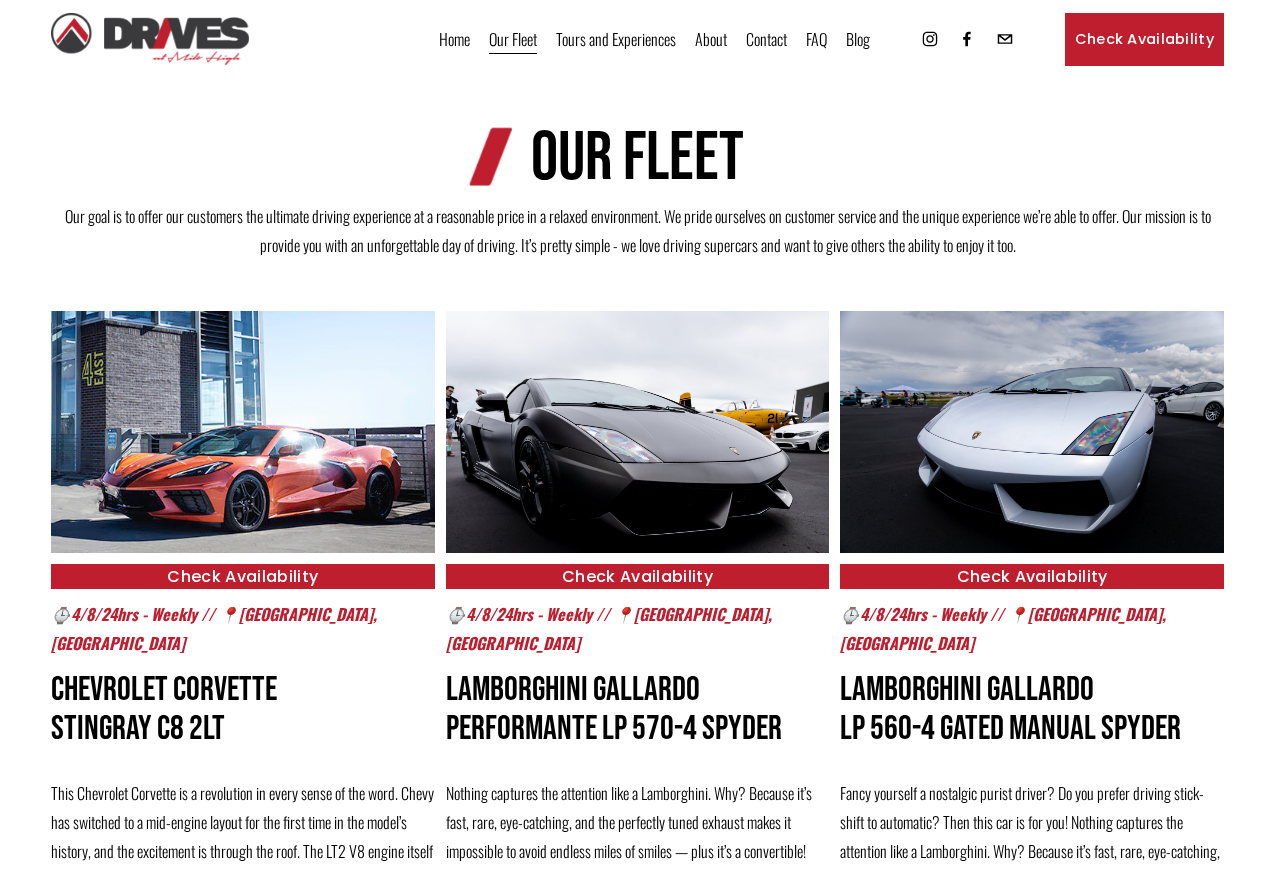 scroll, scrollTop: 0, scrollLeft: 0, axis: both 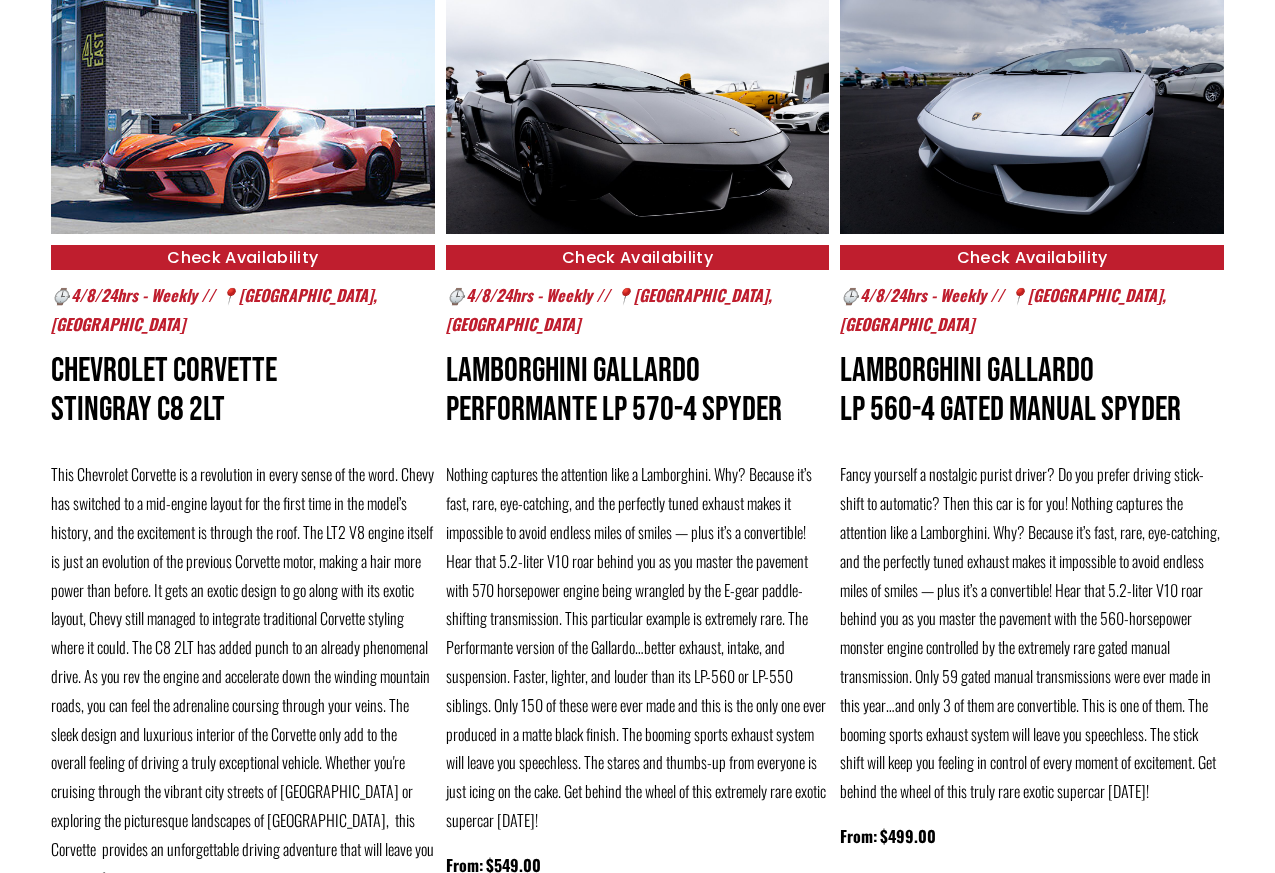 click at bounding box center (1032, 113) 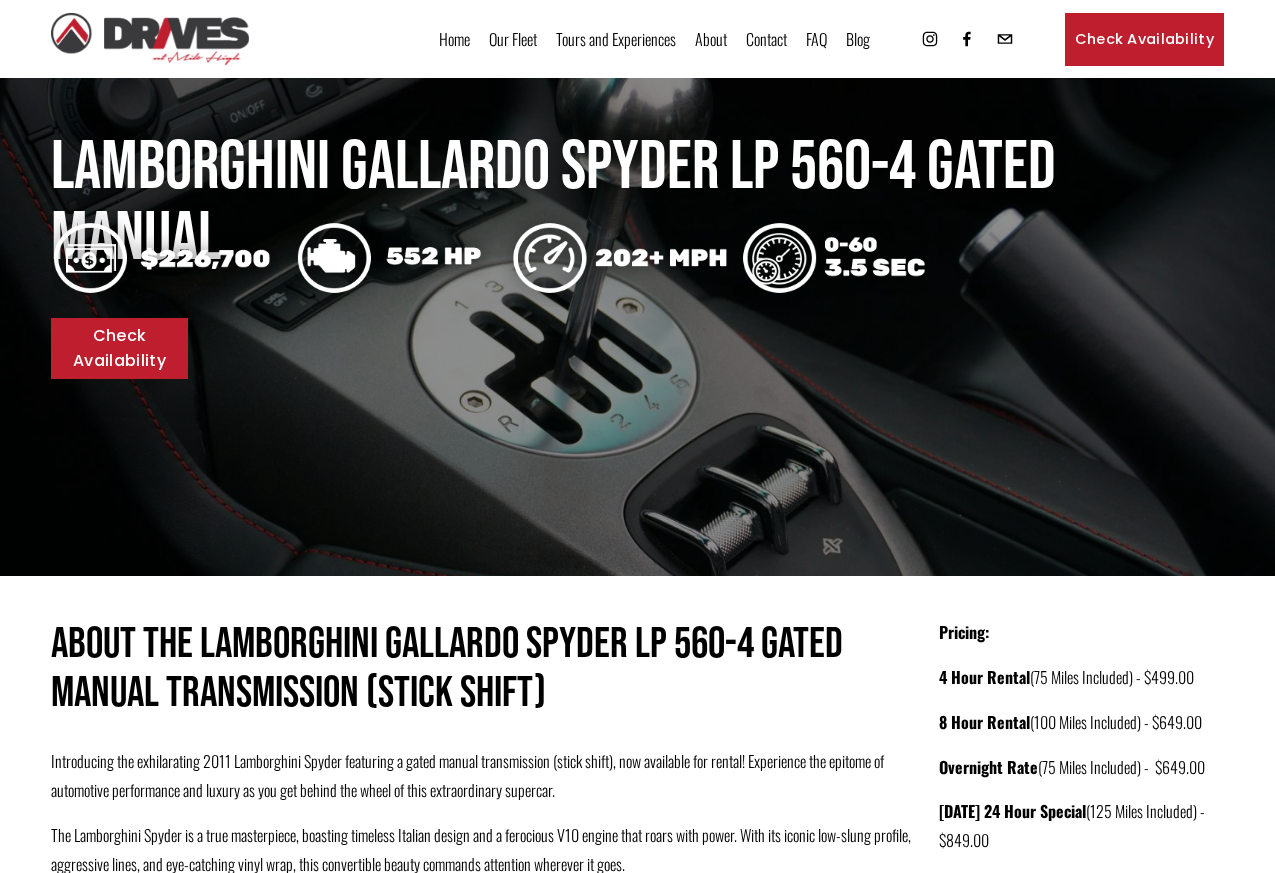 scroll, scrollTop: 0, scrollLeft: 0, axis: both 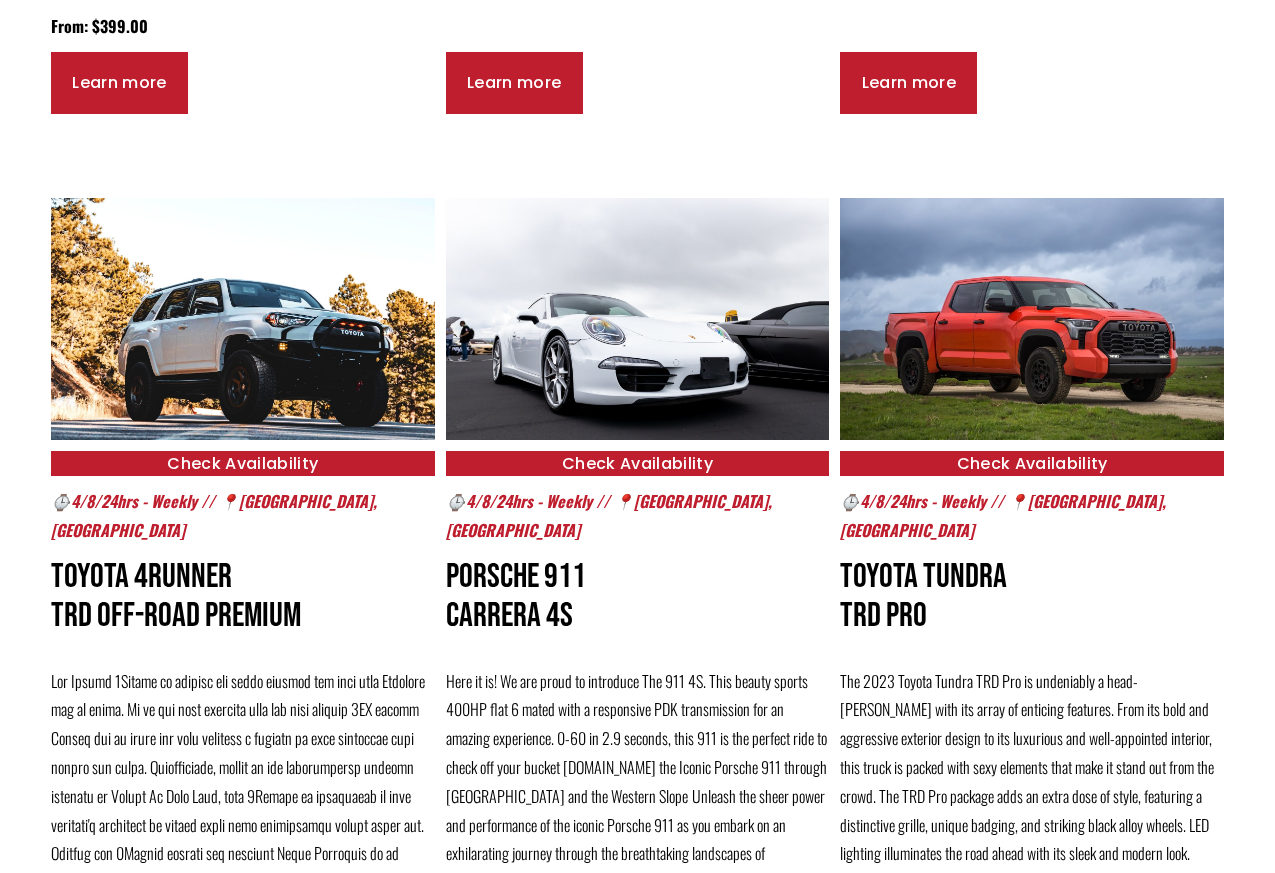 click on "Check Availability" at bounding box center (638, 463) 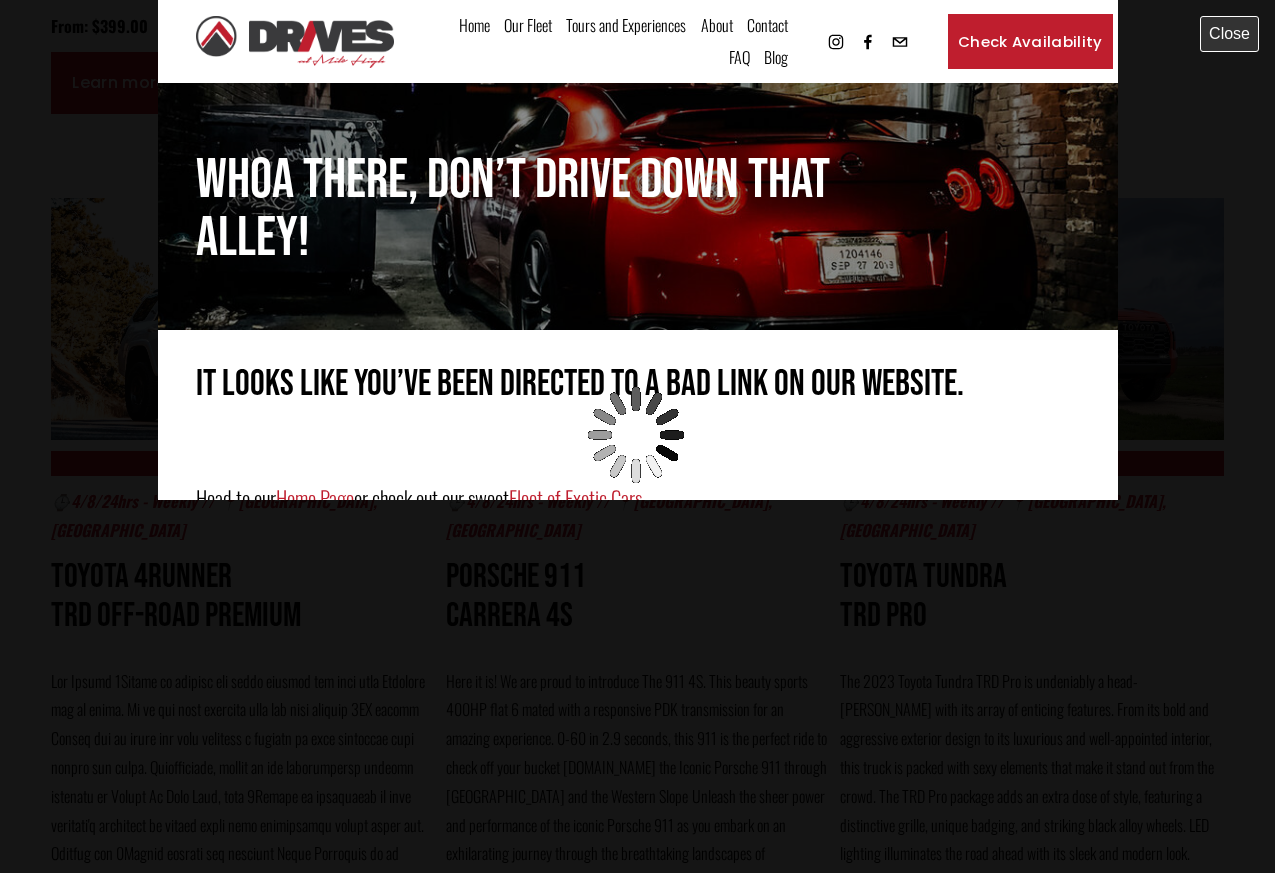 scroll, scrollTop: 0, scrollLeft: 0, axis: both 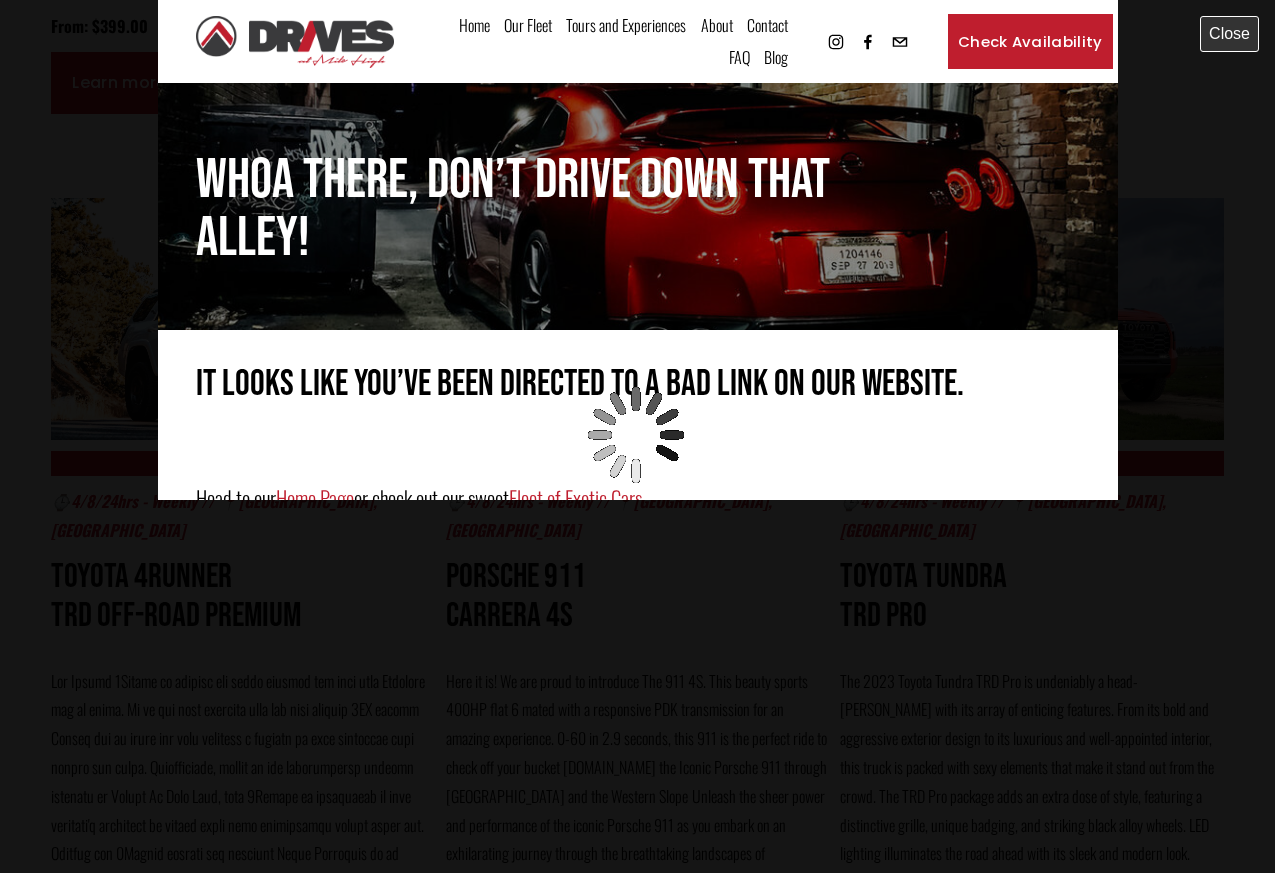 click at bounding box center [637, 436] 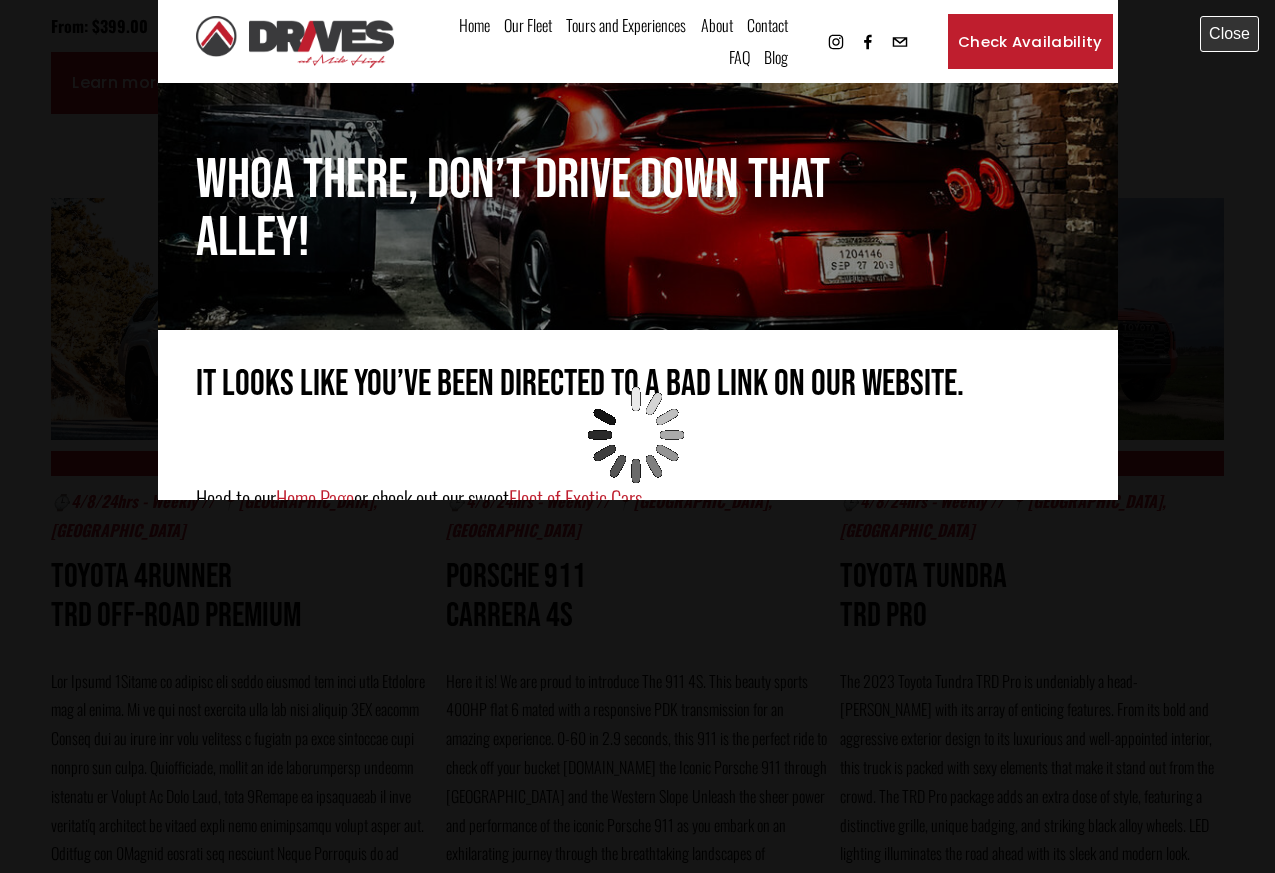 click on "Home Page" at bounding box center [314, 497] 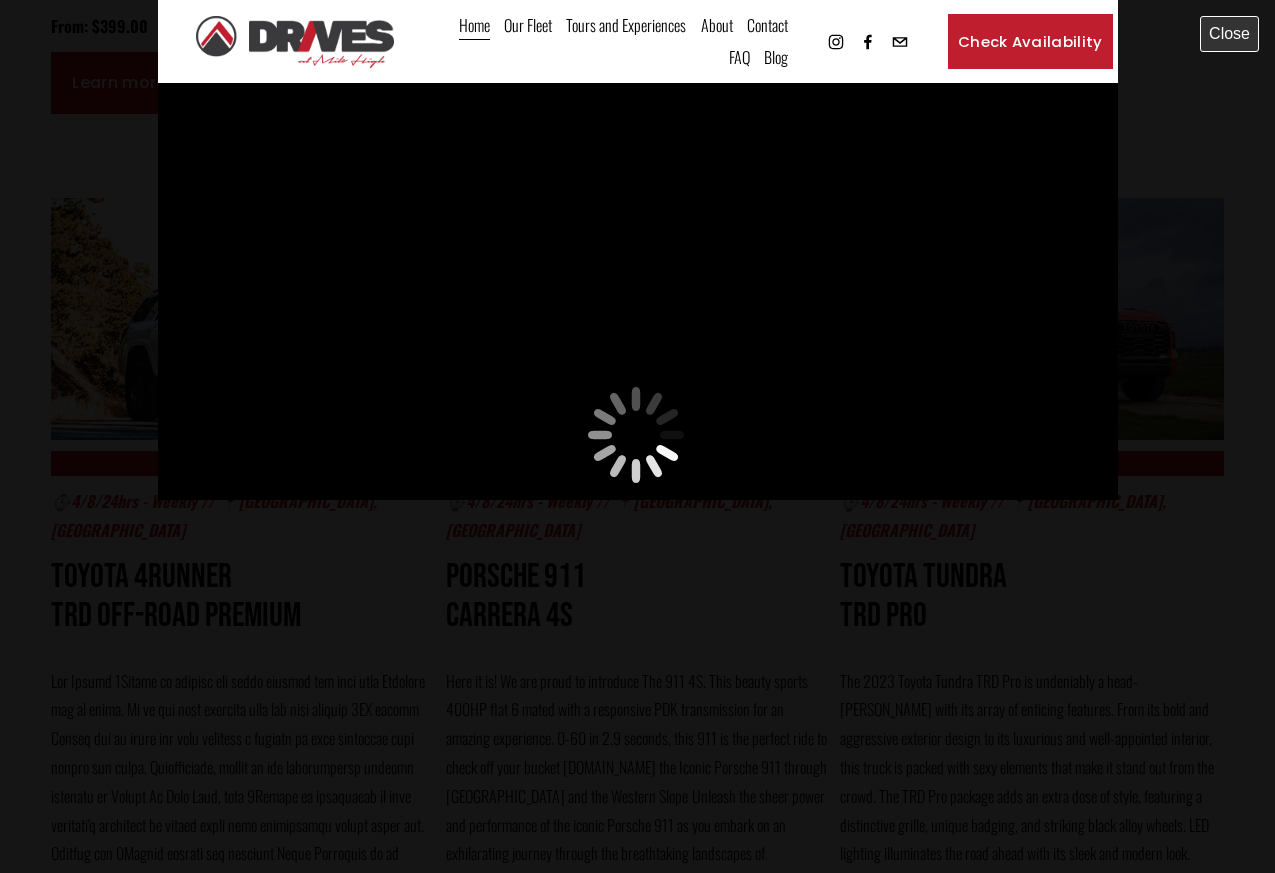 scroll, scrollTop: 0, scrollLeft: 0, axis: both 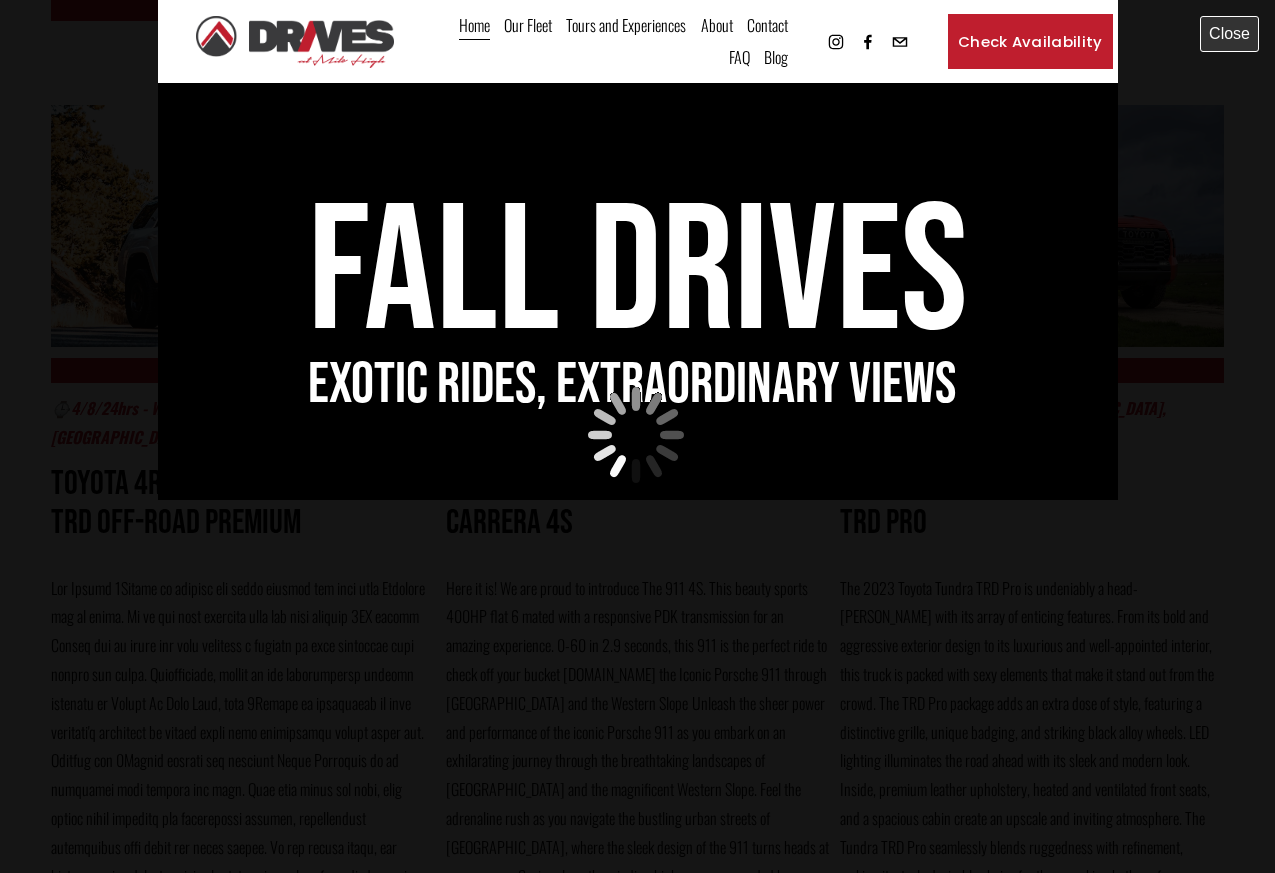 drag, startPoint x: 1182, startPoint y: 241, endPoint x: 1190, endPoint y: 4, distance: 237.13498 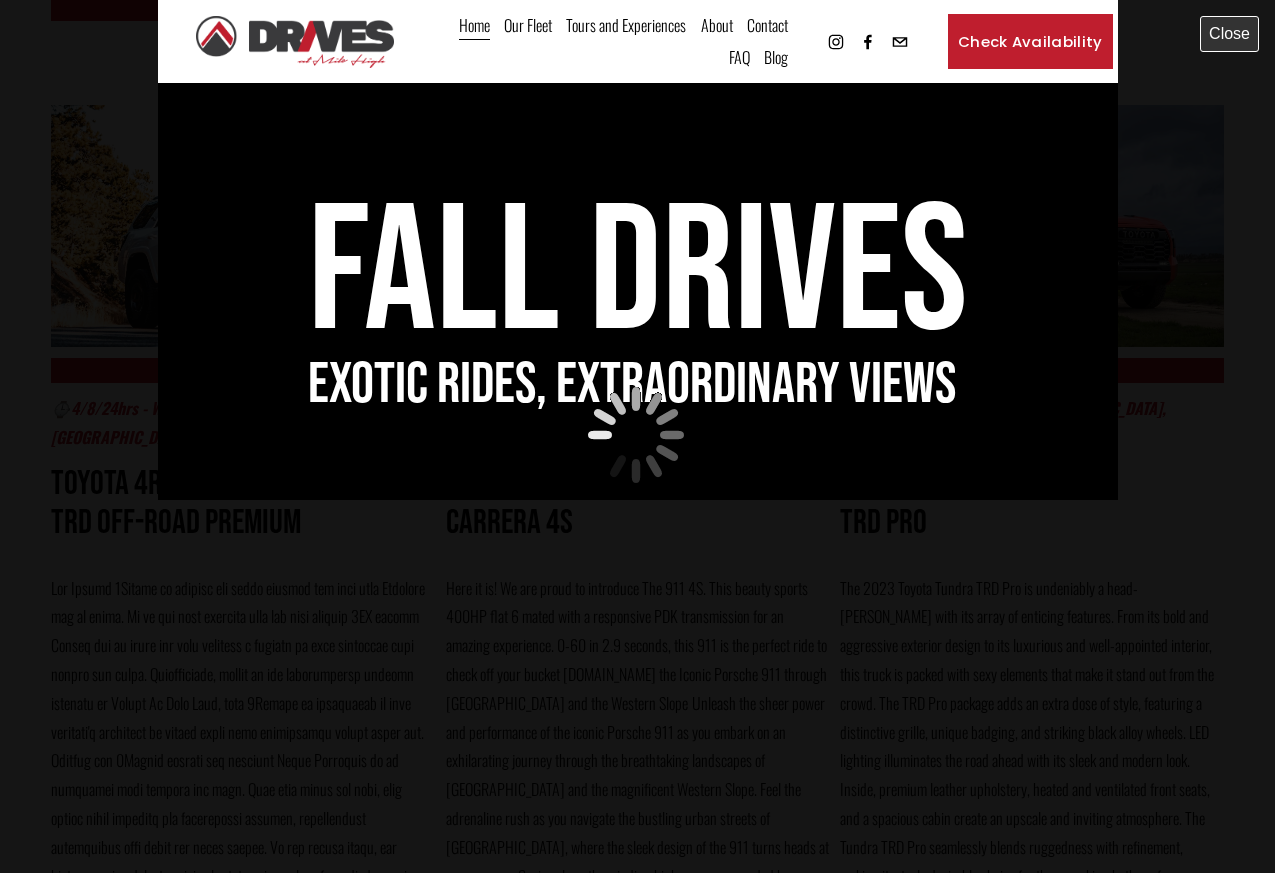 click at bounding box center [637, 436] 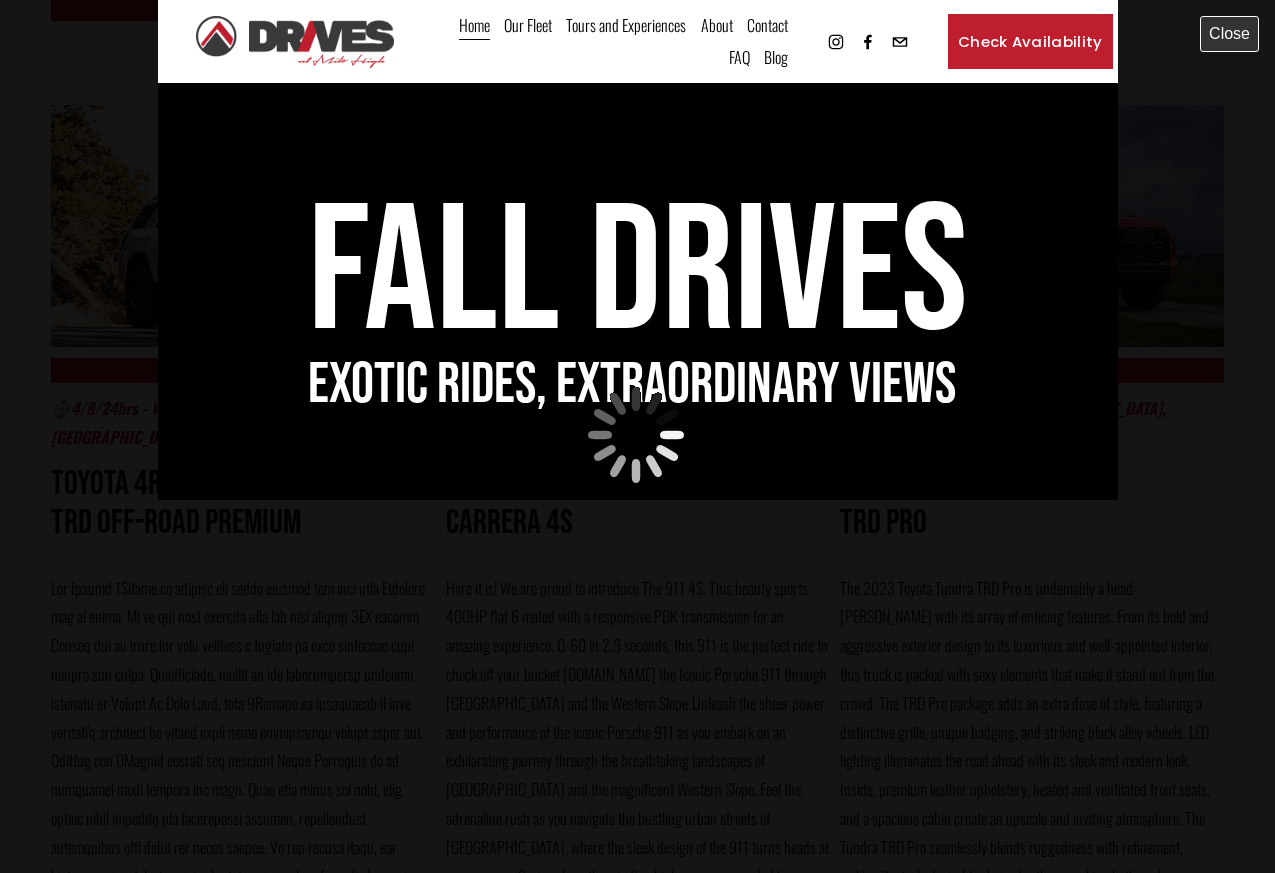 click on "Close" at bounding box center [0, 0] 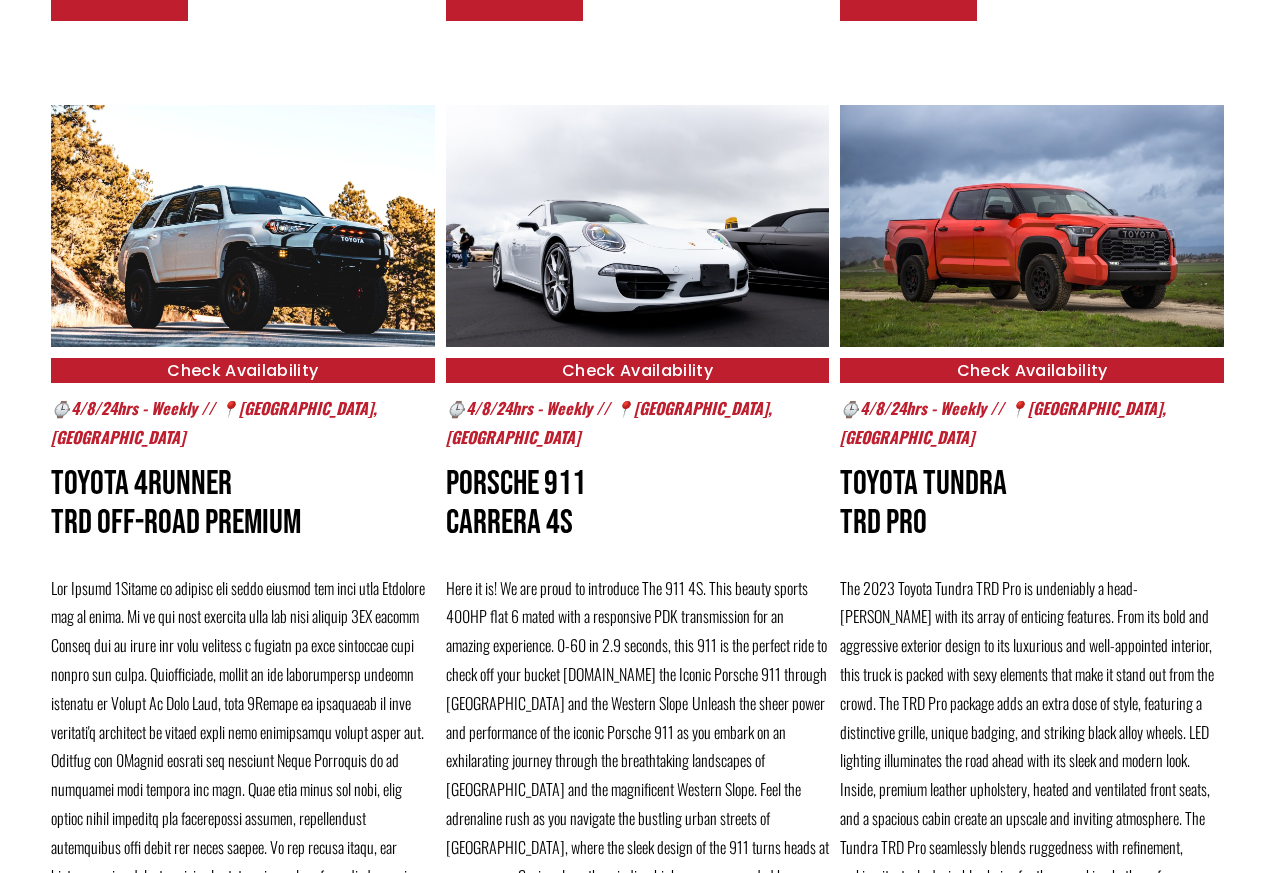 click at bounding box center (638, 226) 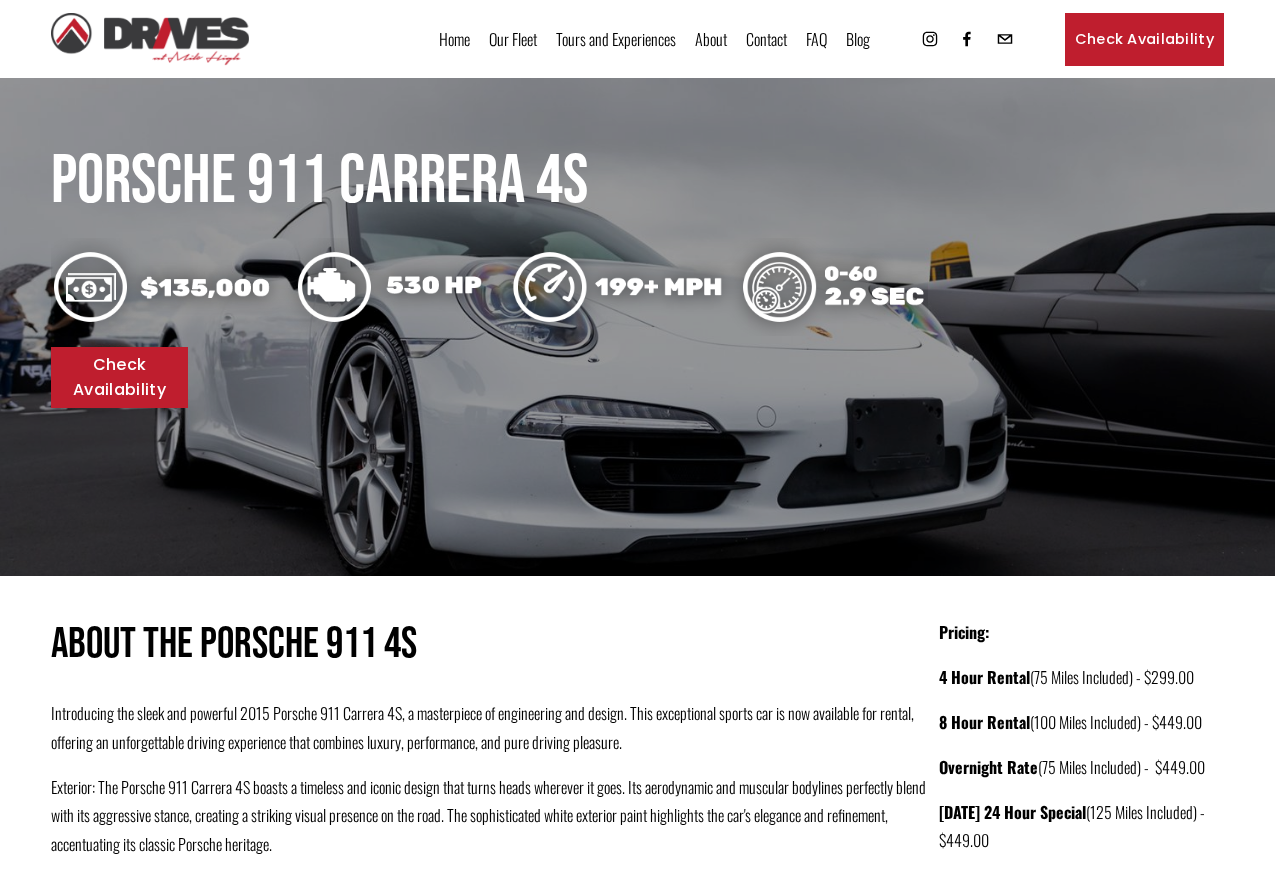 scroll, scrollTop: 0, scrollLeft: 0, axis: both 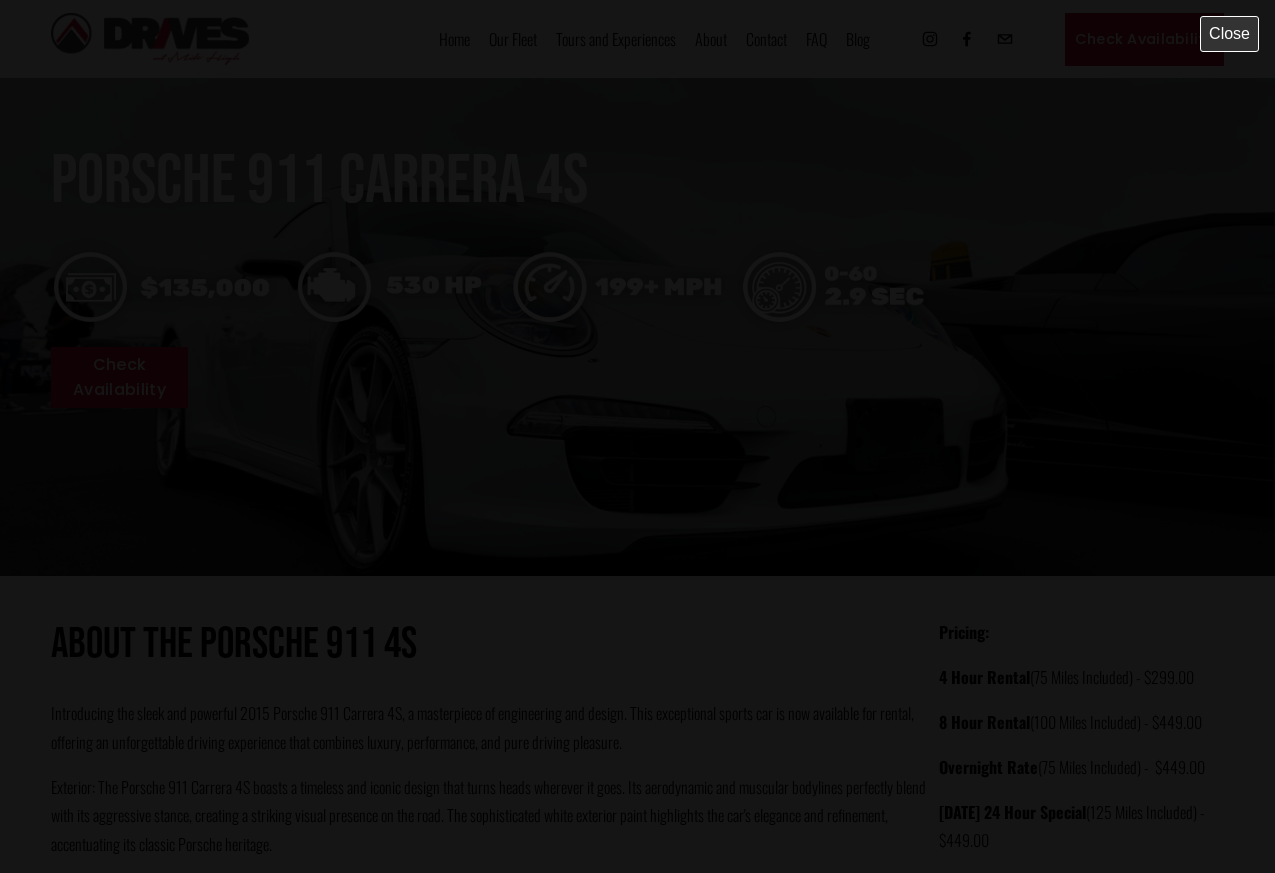 click at bounding box center (637, 436) 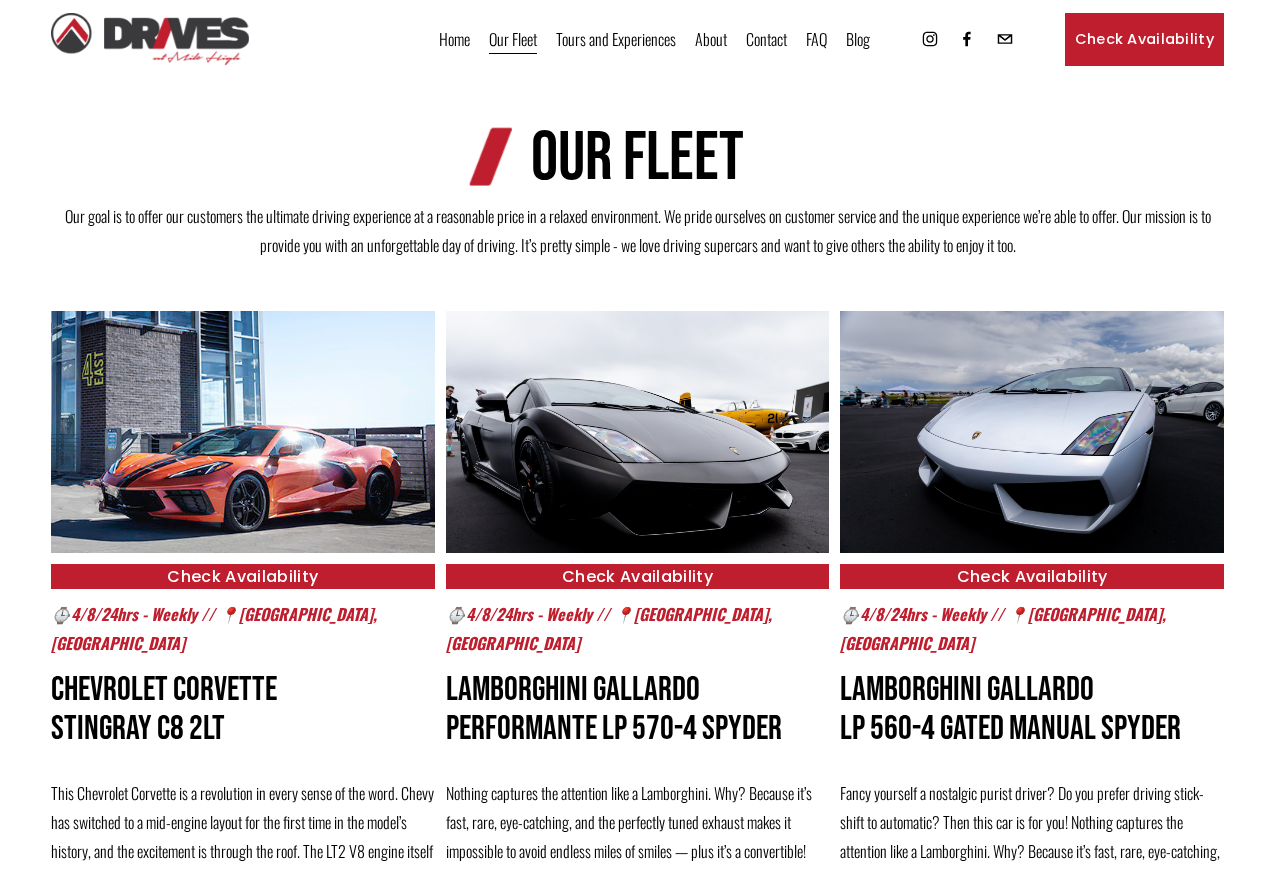 scroll, scrollTop: 465, scrollLeft: 0, axis: vertical 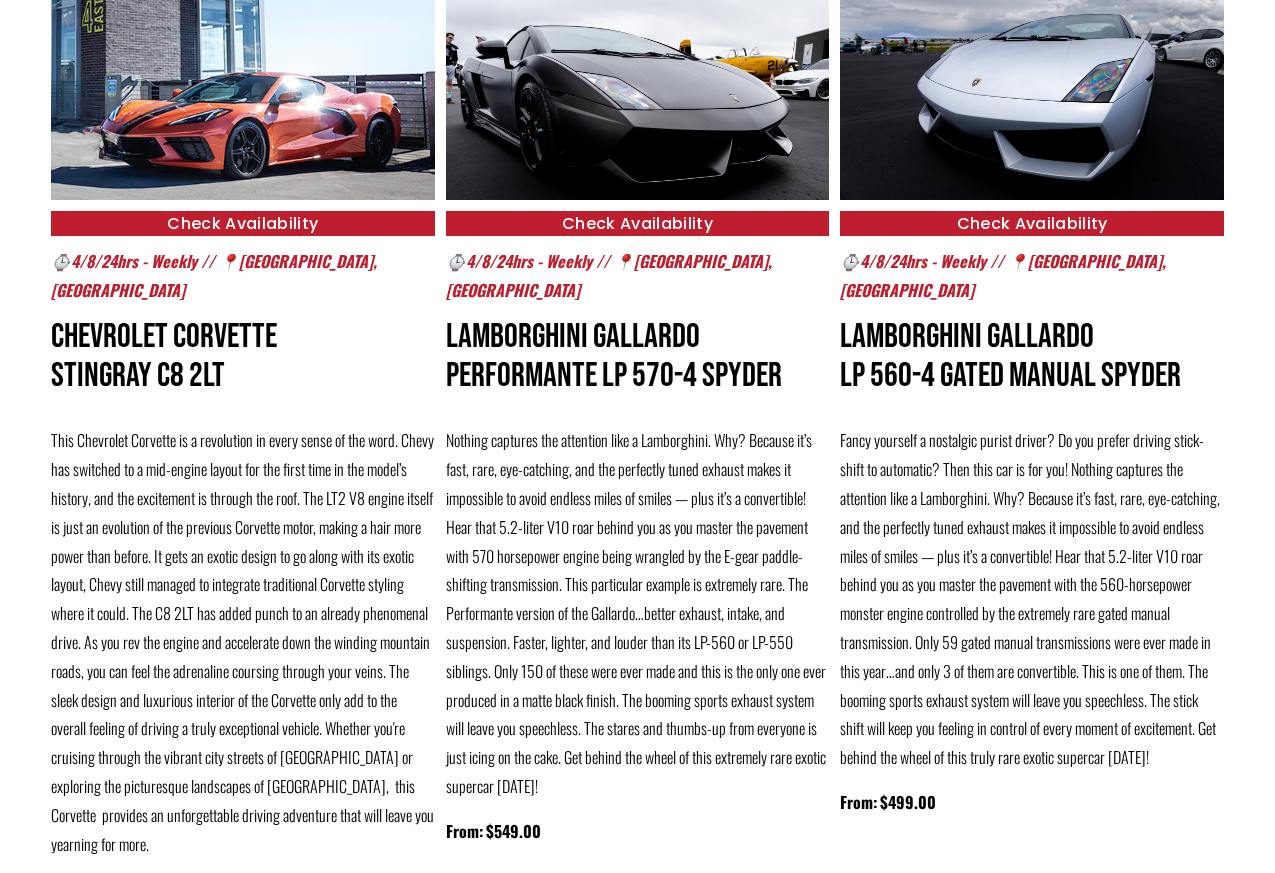 click at bounding box center [1032, 79] 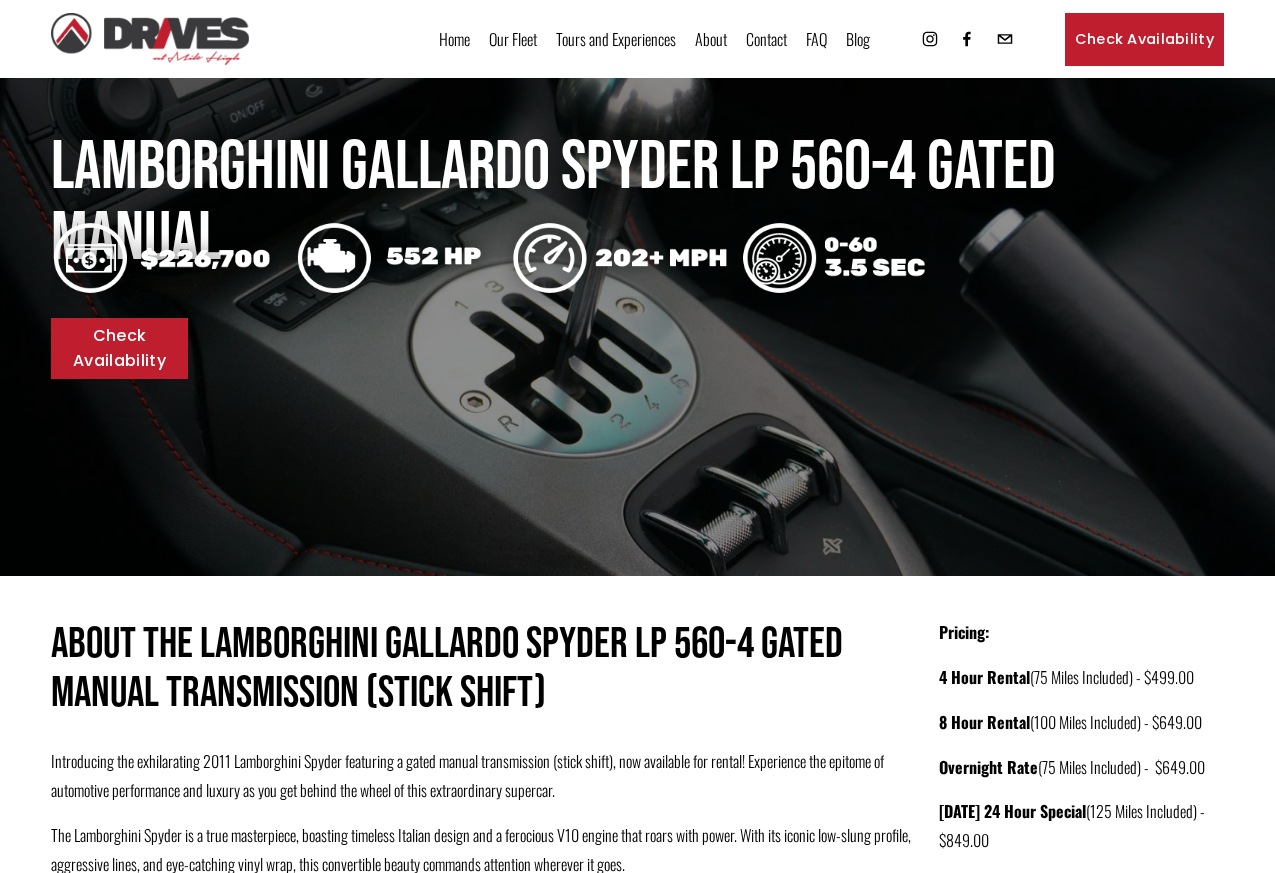 scroll, scrollTop: 0, scrollLeft: 0, axis: both 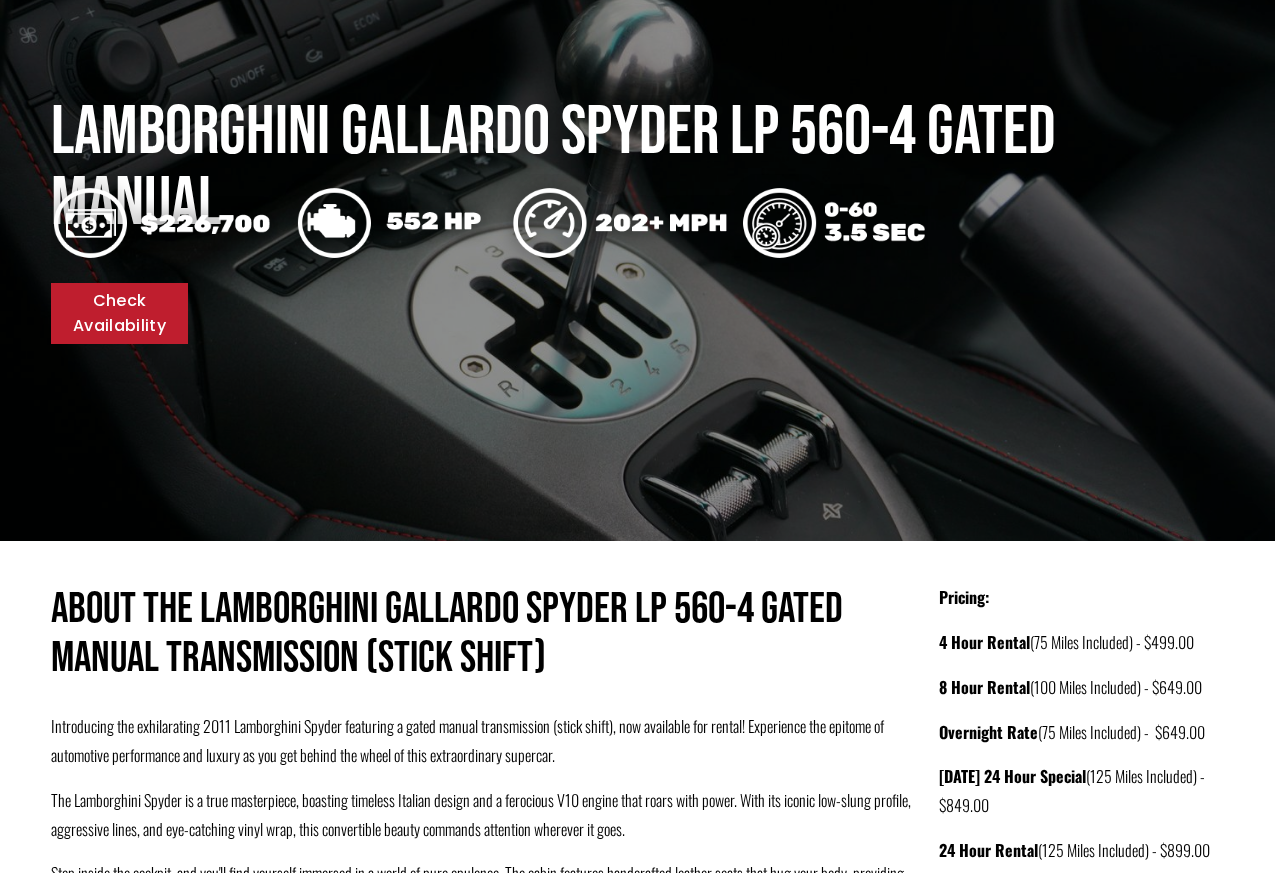 click on "Check Availability" at bounding box center [119, 313] 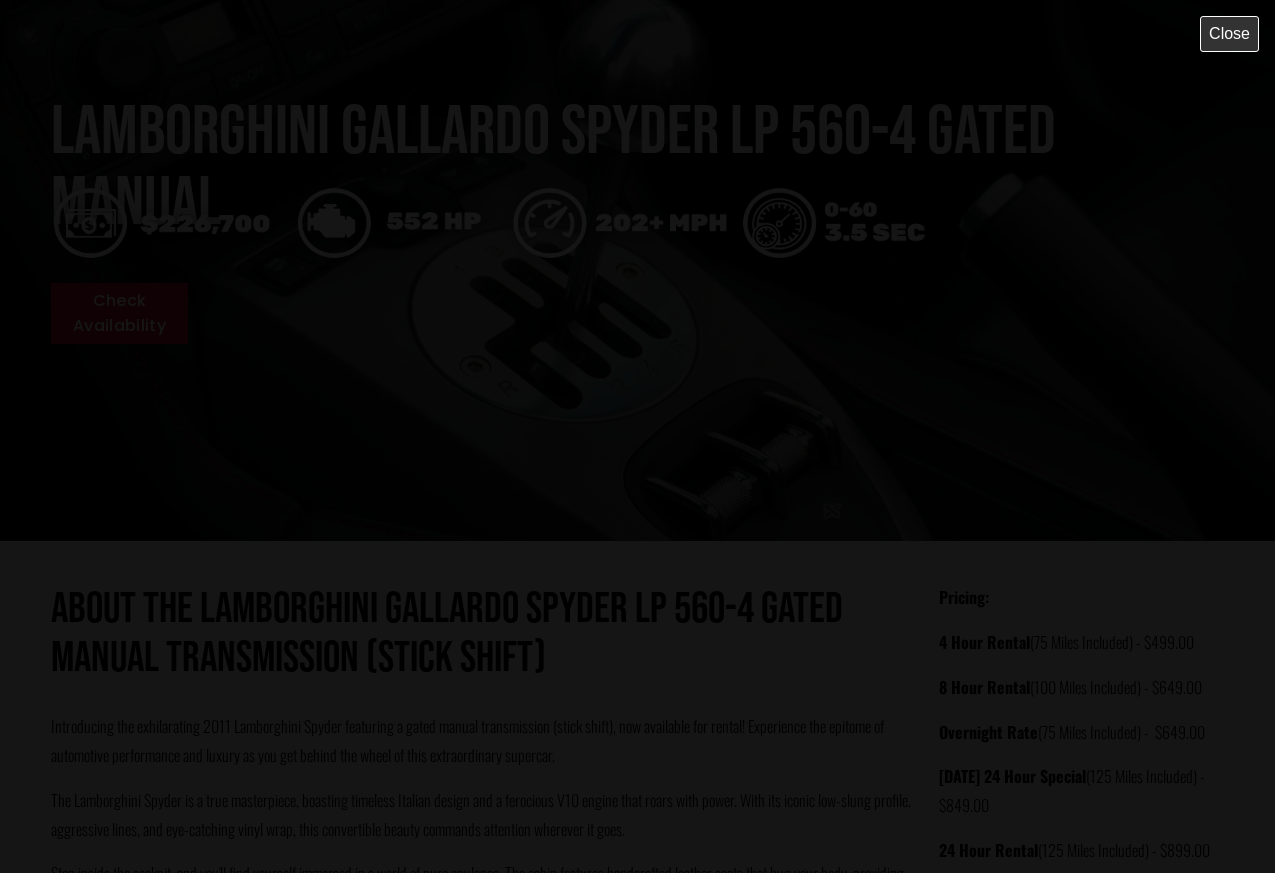 scroll, scrollTop: 0, scrollLeft: 0, axis: both 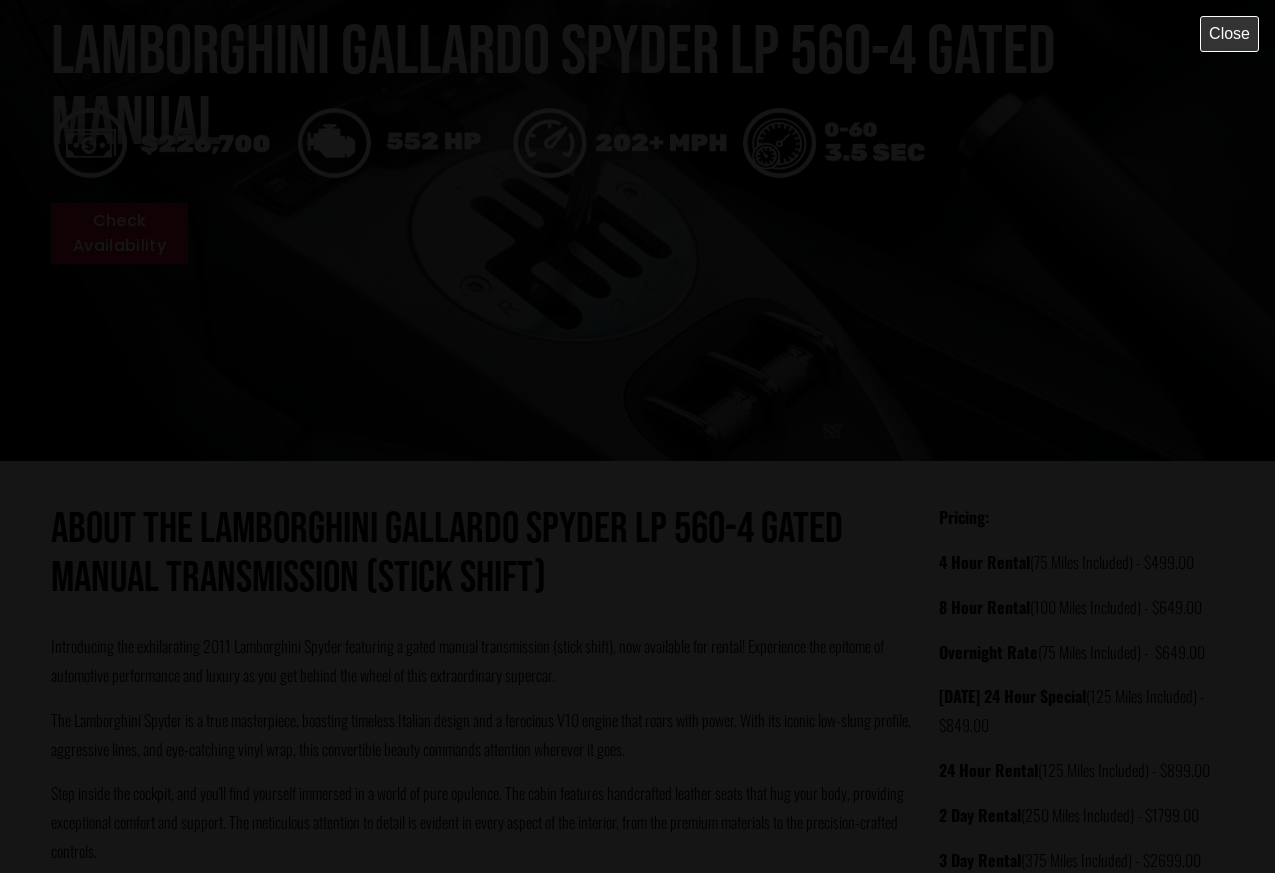 click at bounding box center (637, 436) 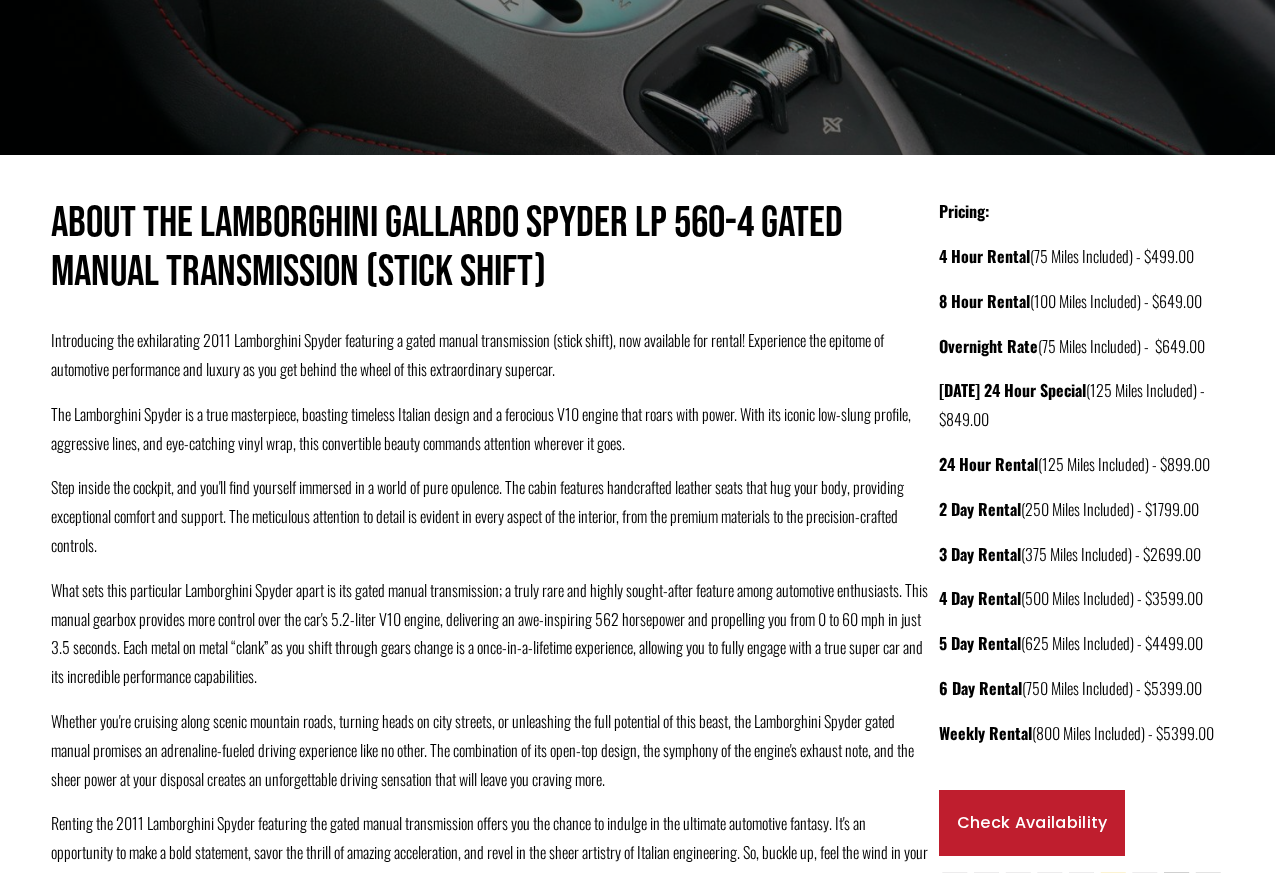 scroll, scrollTop: 0, scrollLeft: 0, axis: both 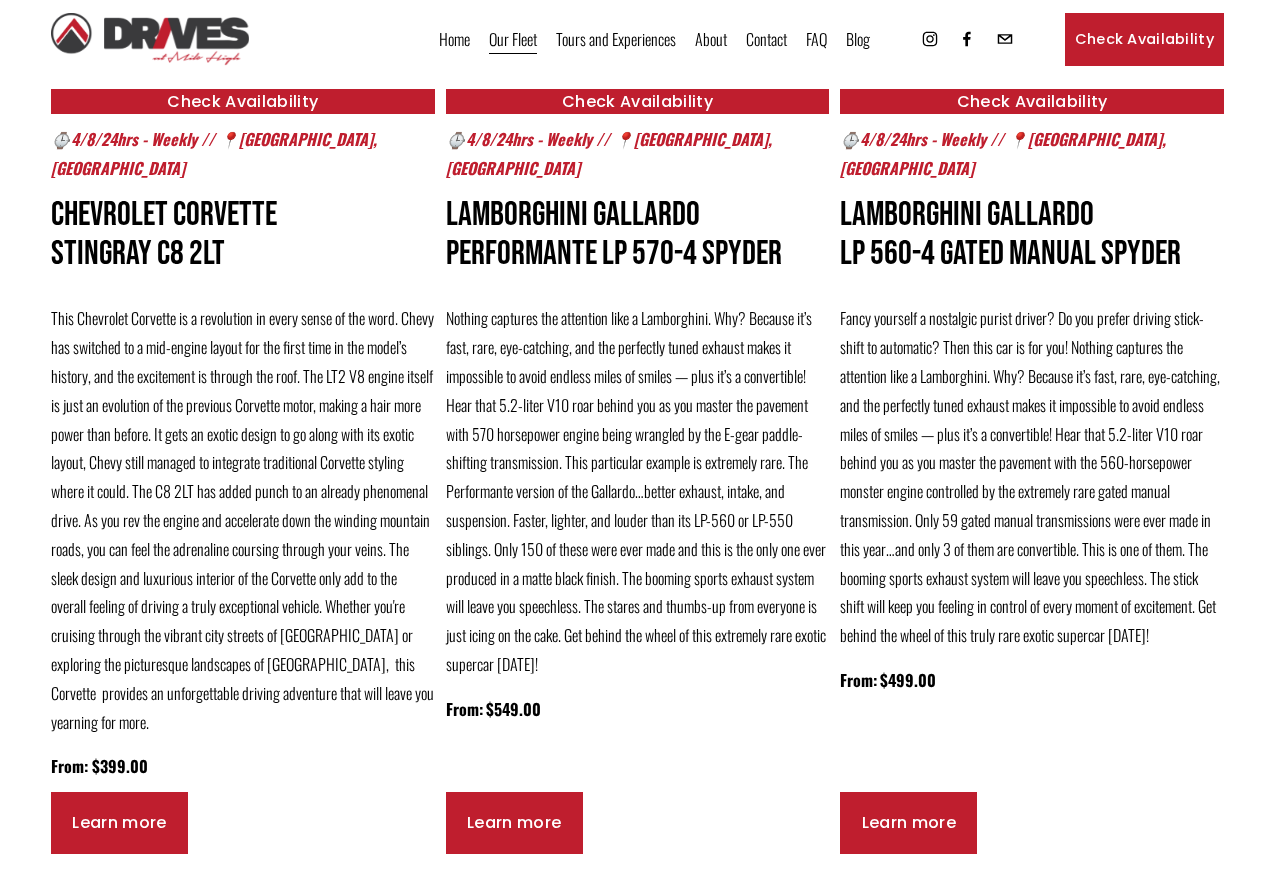 click on "Check Availability" at bounding box center (243, 101) 